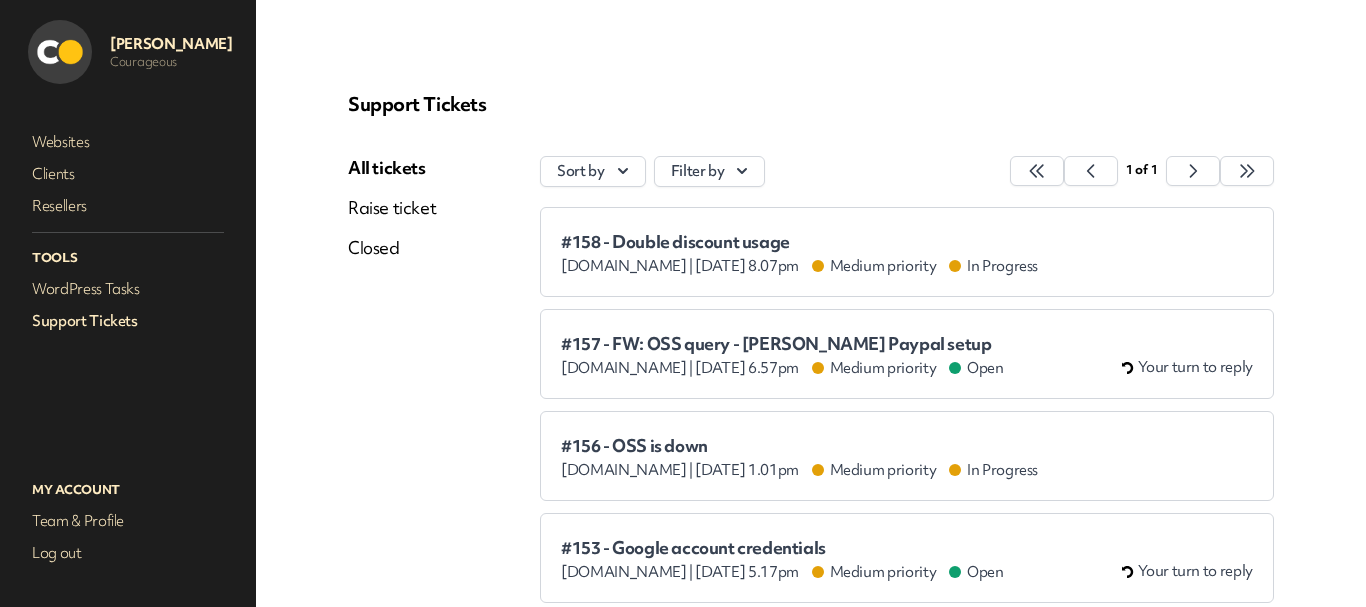 scroll, scrollTop: 0, scrollLeft: 0, axis: both 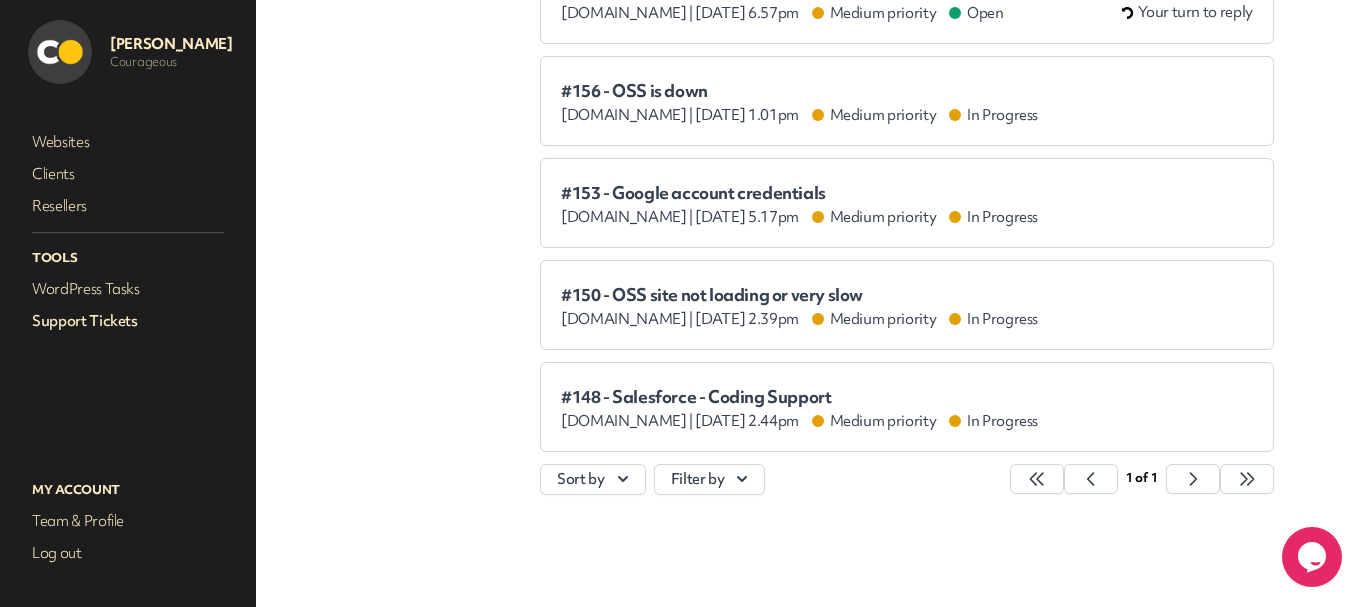 click on "#153 - Google account credentials" at bounding box center [799, 193] 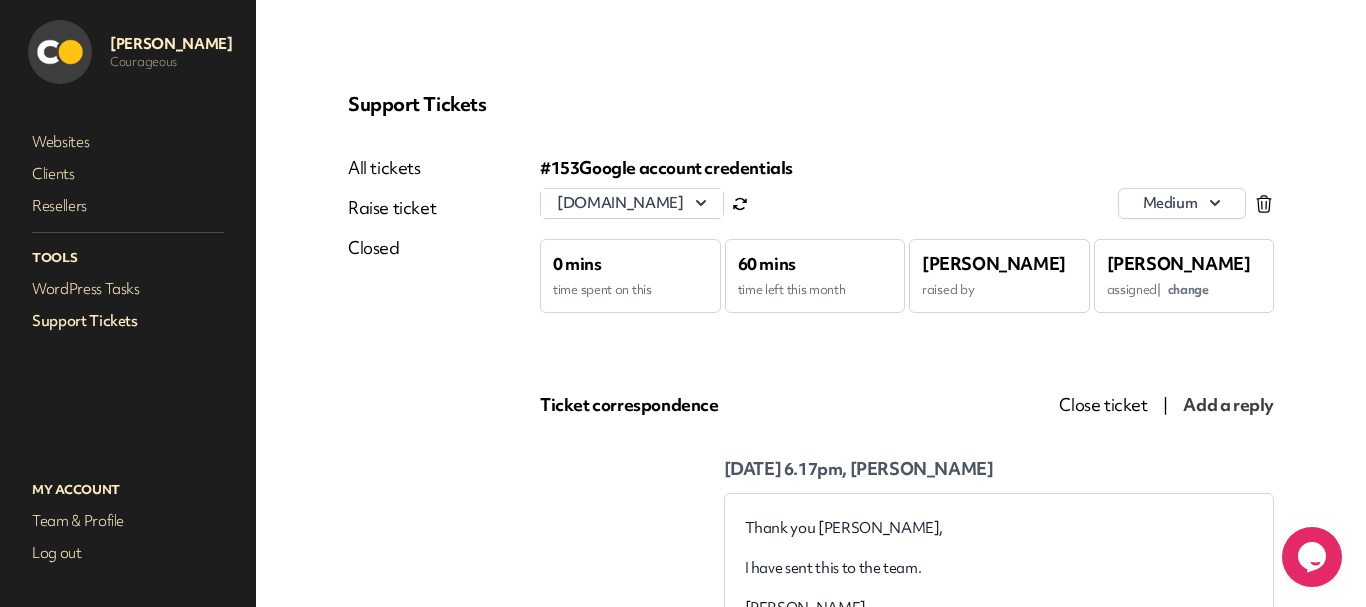 scroll, scrollTop: 0, scrollLeft: 0, axis: both 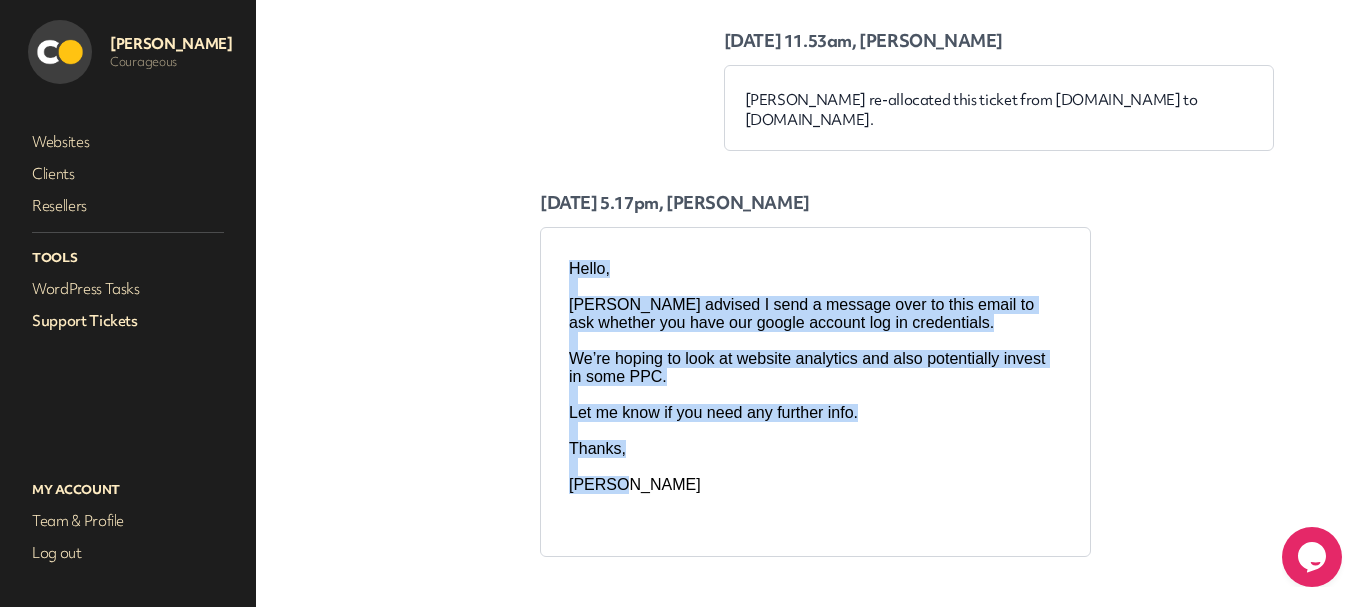 drag, startPoint x: 685, startPoint y: 479, endPoint x: 562, endPoint y: 263, distance: 248.56589 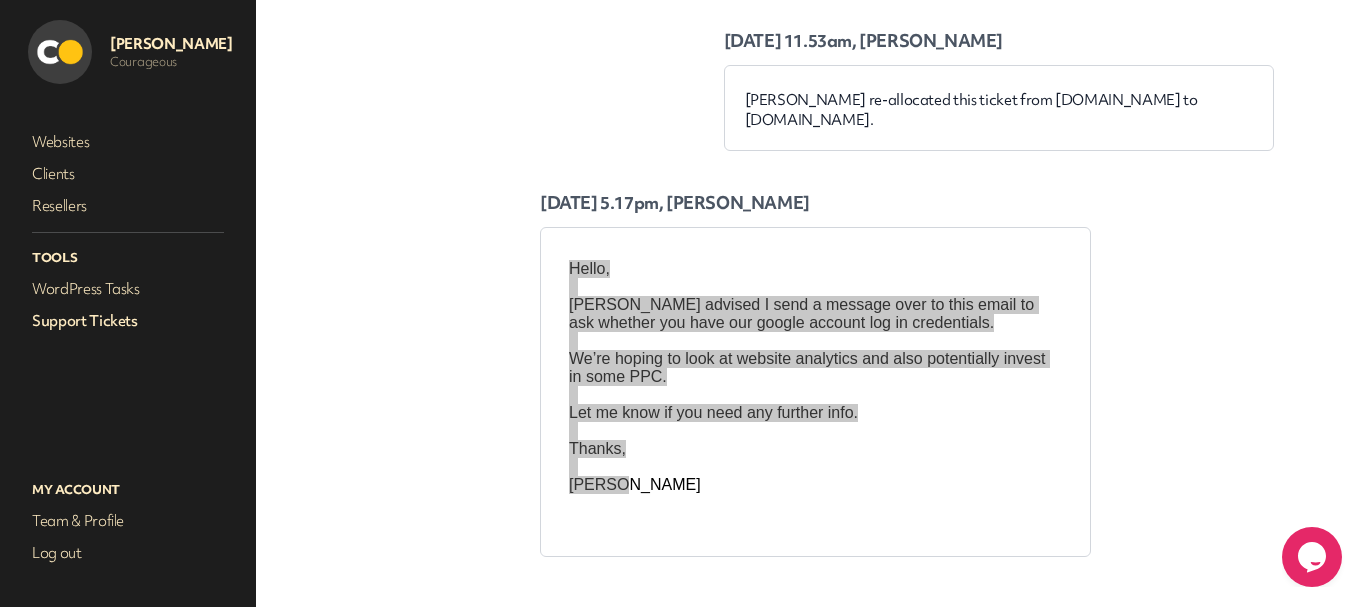 click on "All tickets
Raise ticket
Closed" at bounding box center (392, -3768) 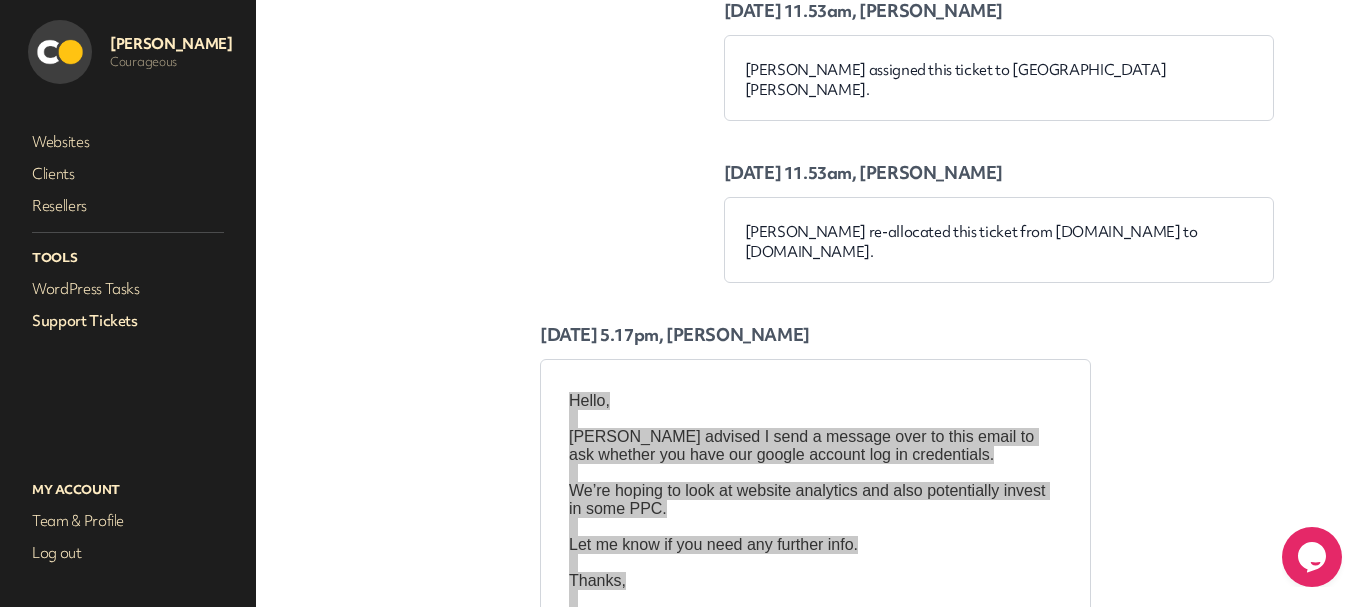 scroll, scrollTop: 8048, scrollLeft: 0, axis: vertical 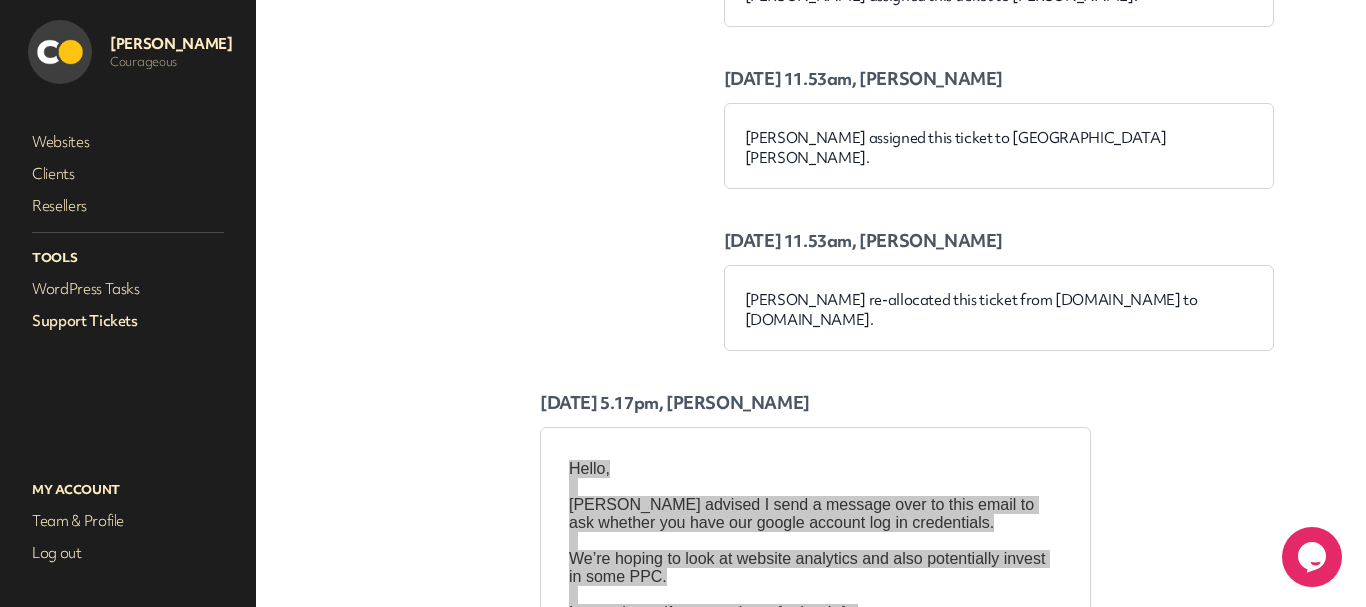 click on "Support Tickets" at bounding box center (128, 321) 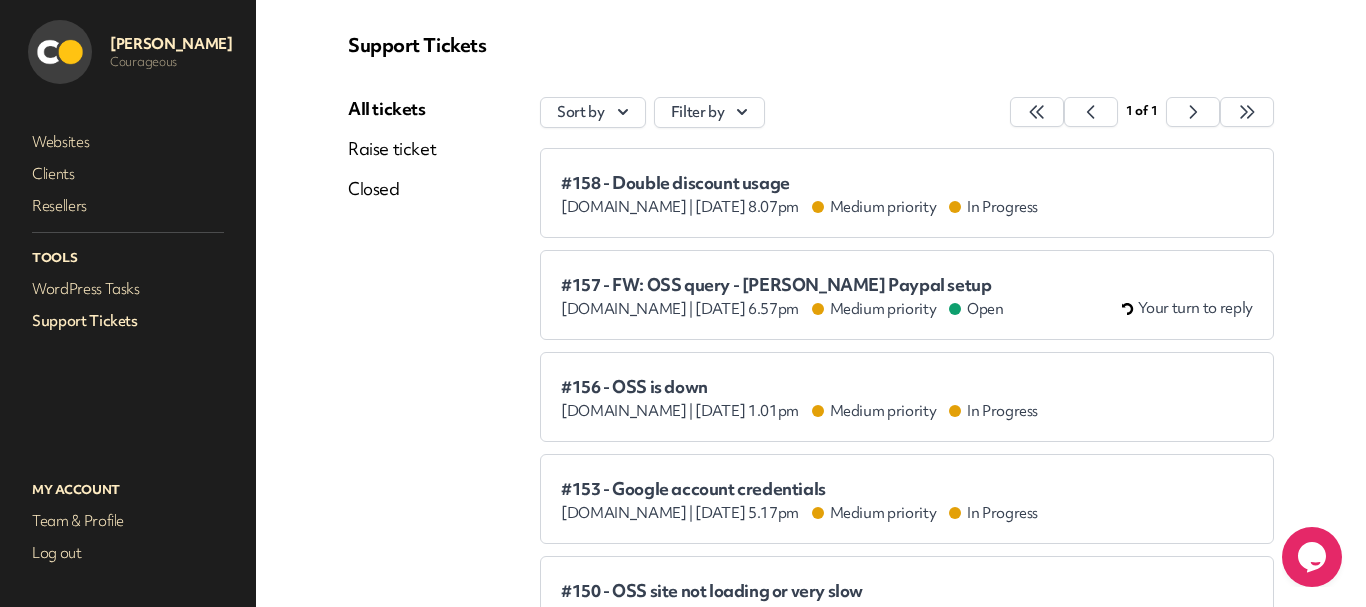 scroll, scrollTop: 0, scrollLeft: 0, axis: both 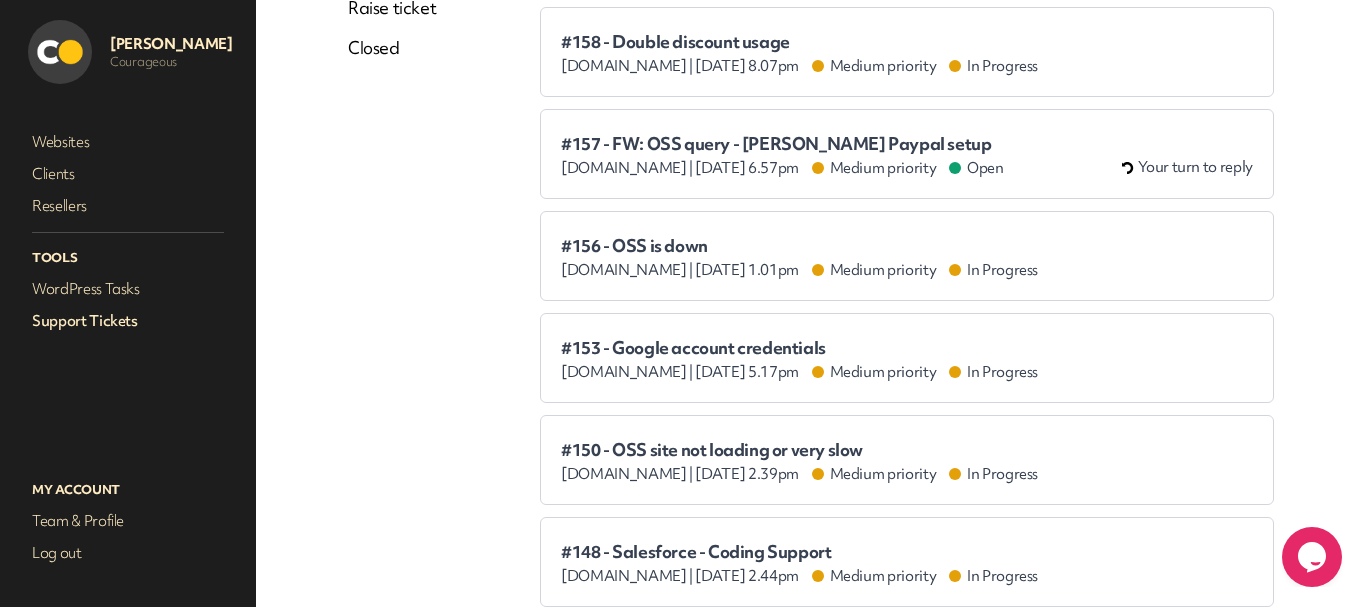 click on "#153 - Google account credentials" at bounding box center [799, 348] 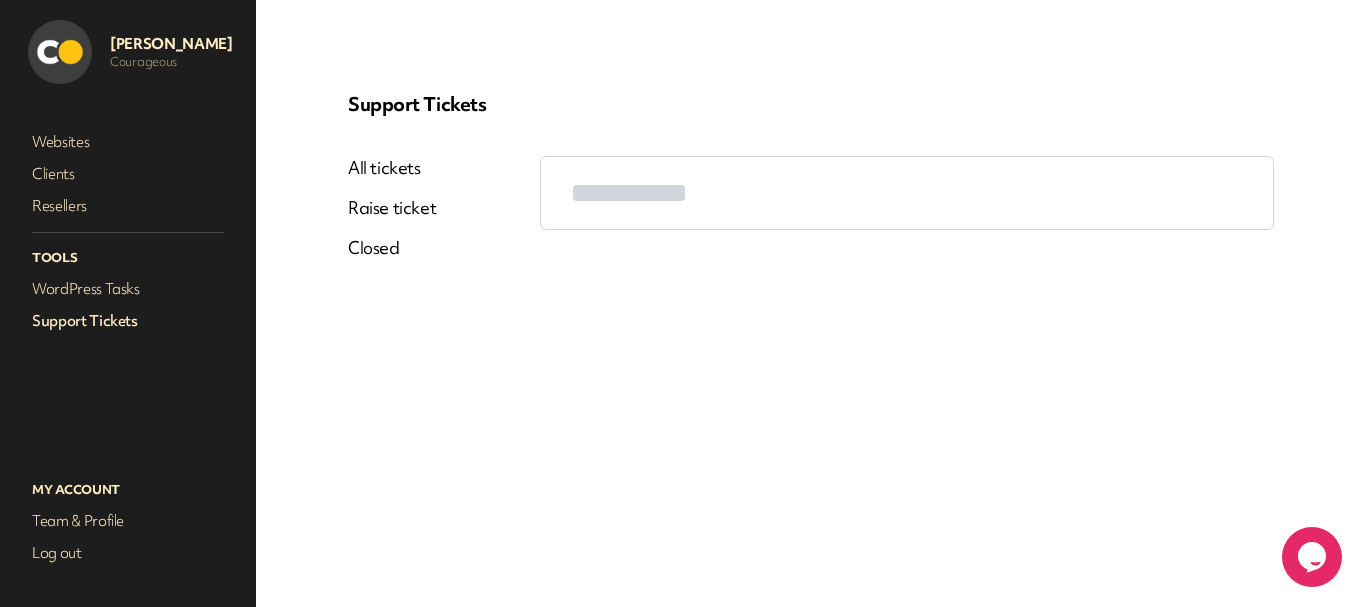 scroll, scrollTop: 0, scrollLeft: 0, axis: both 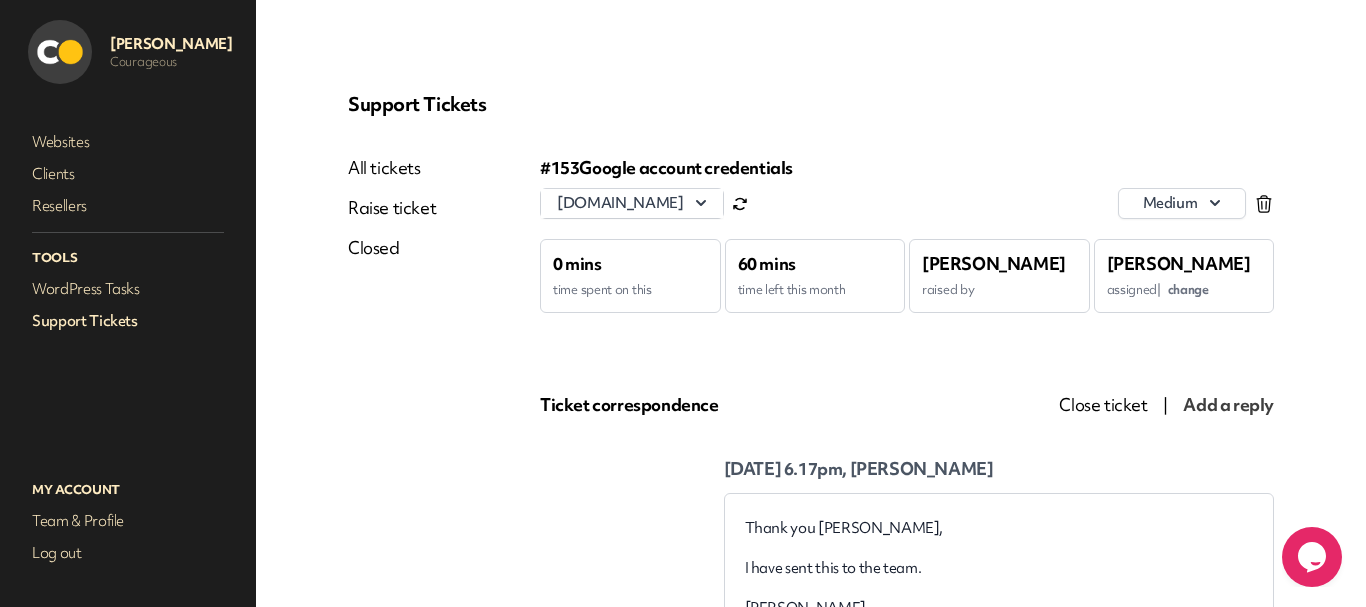 click on "Support Tickets" at bounding box center (128, 321) 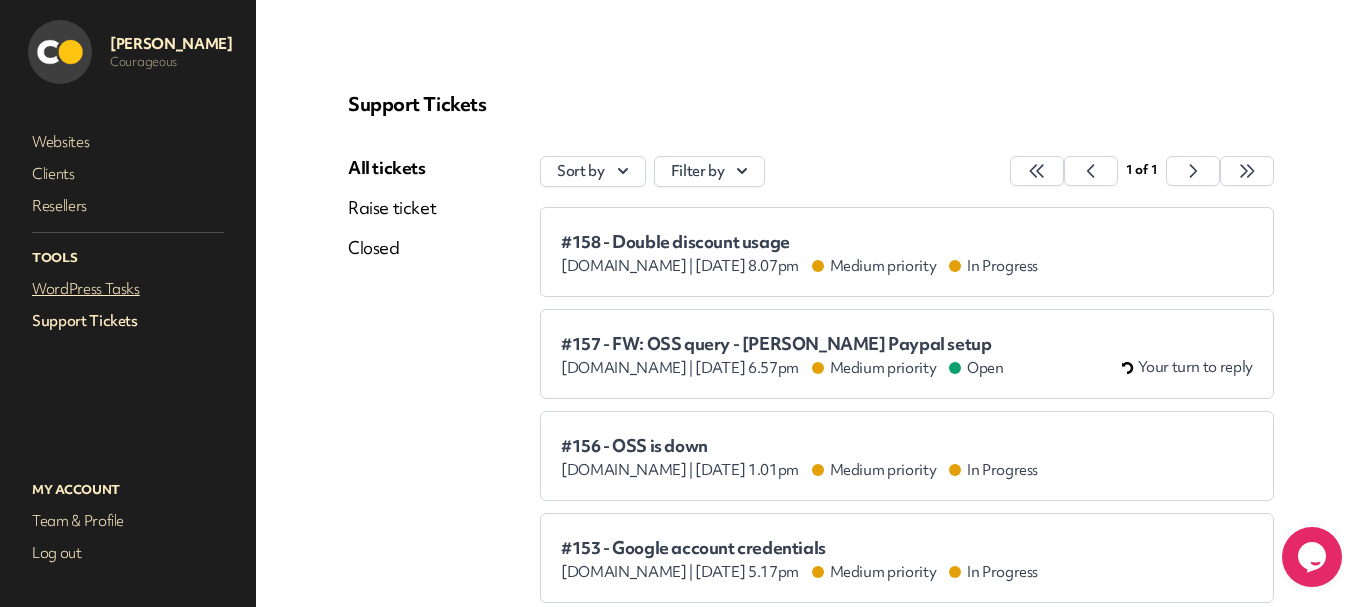 click on "WordPress Tasks" at bounding box center (128, 289) 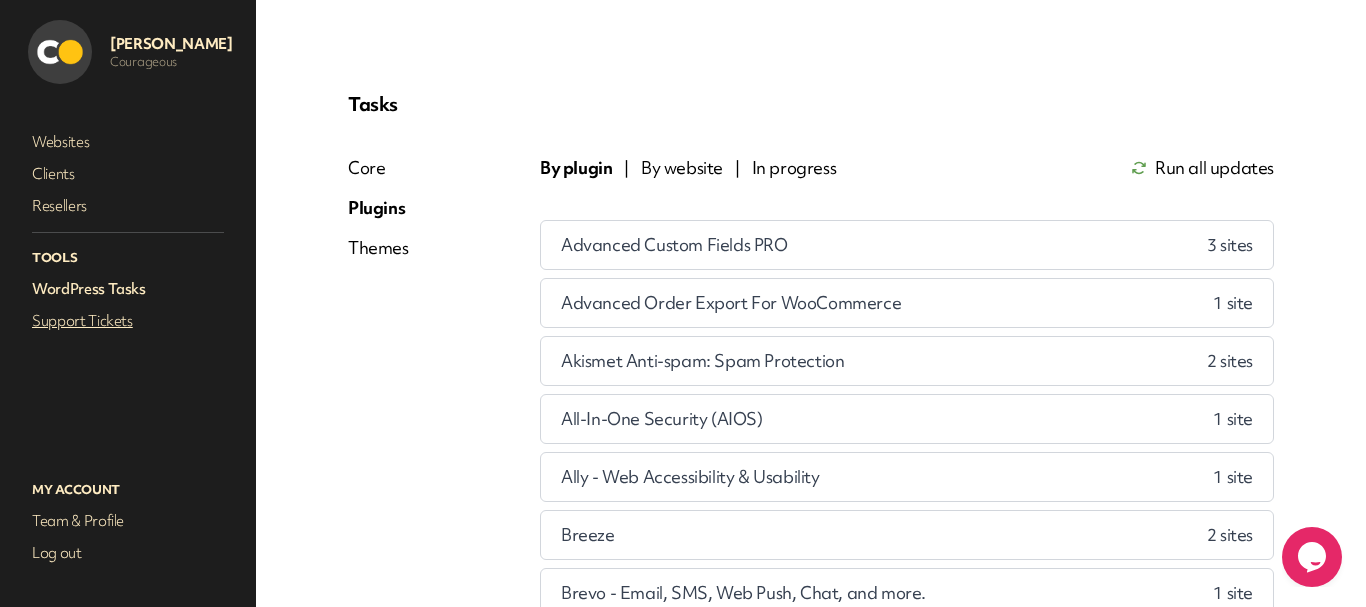 click on "Support Tickets" at bounding box center (128, 321) 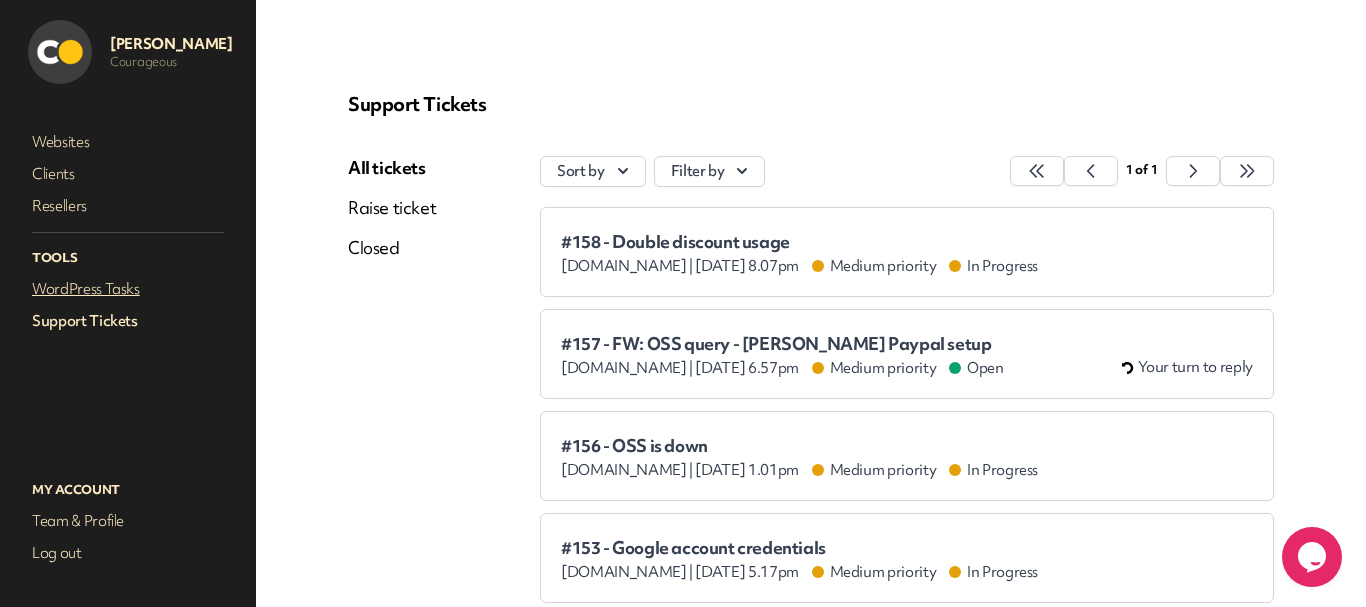 click on "WordPress Tasks" at bounding box center (128, 289) 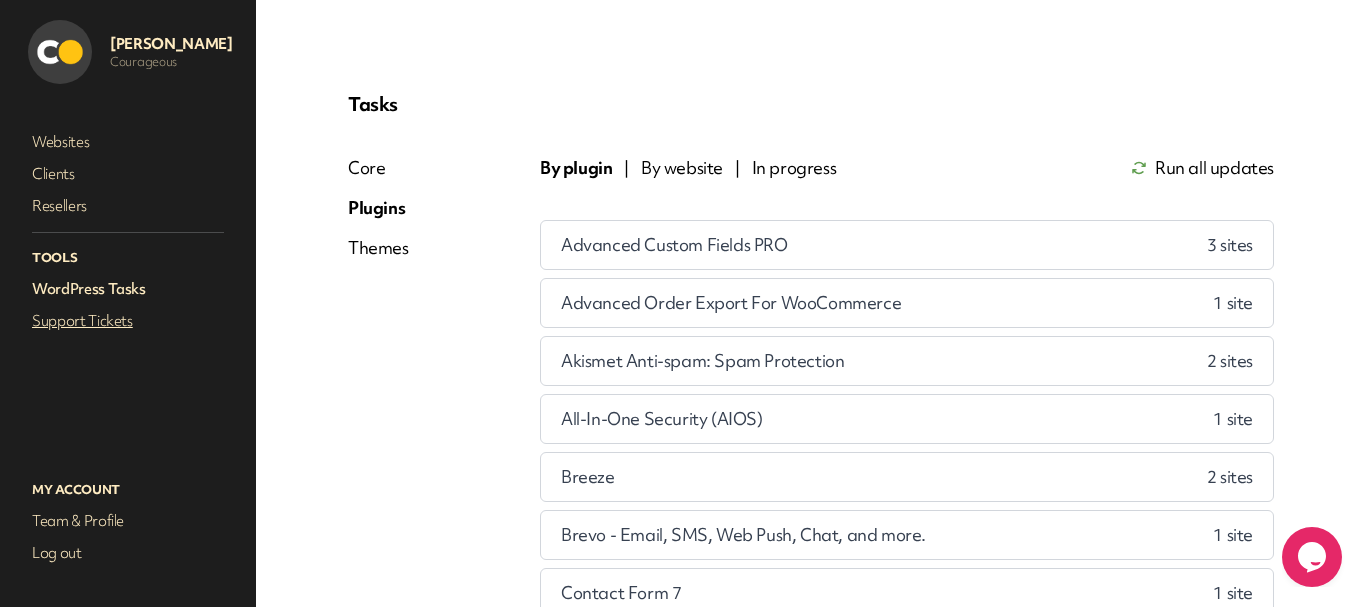 click on "Support Tickets" at bounding box center [128, 321] 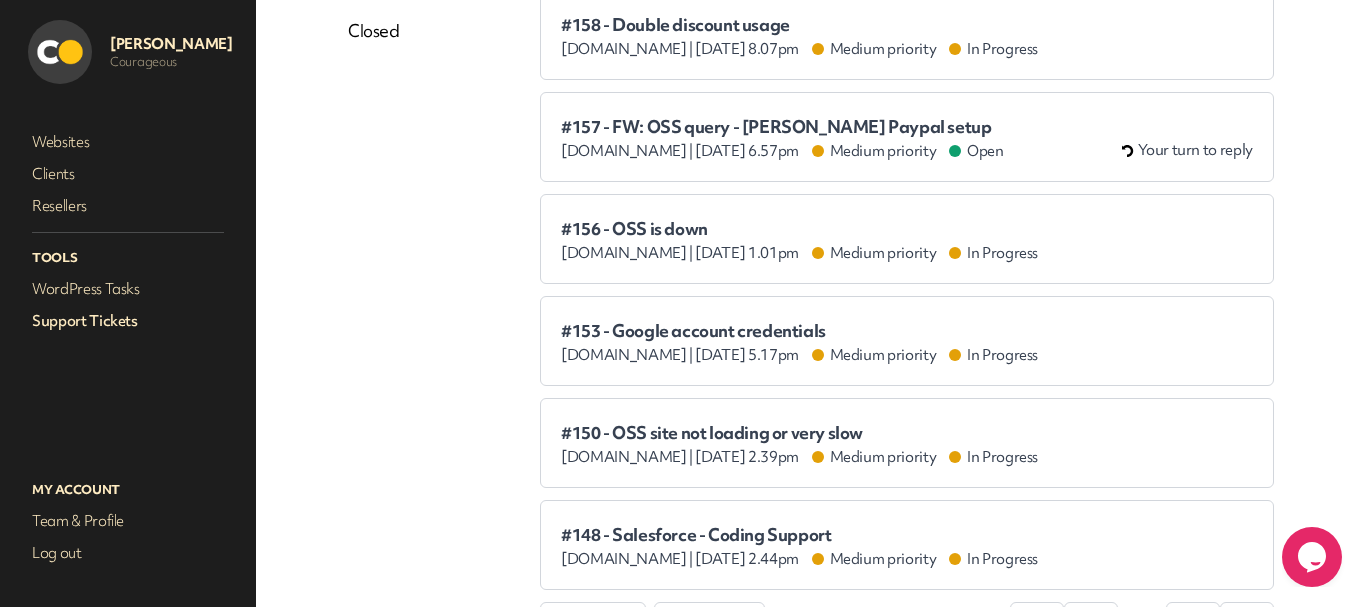 scroll, scrollTop: 0, scrollLeft: 0, axis: both 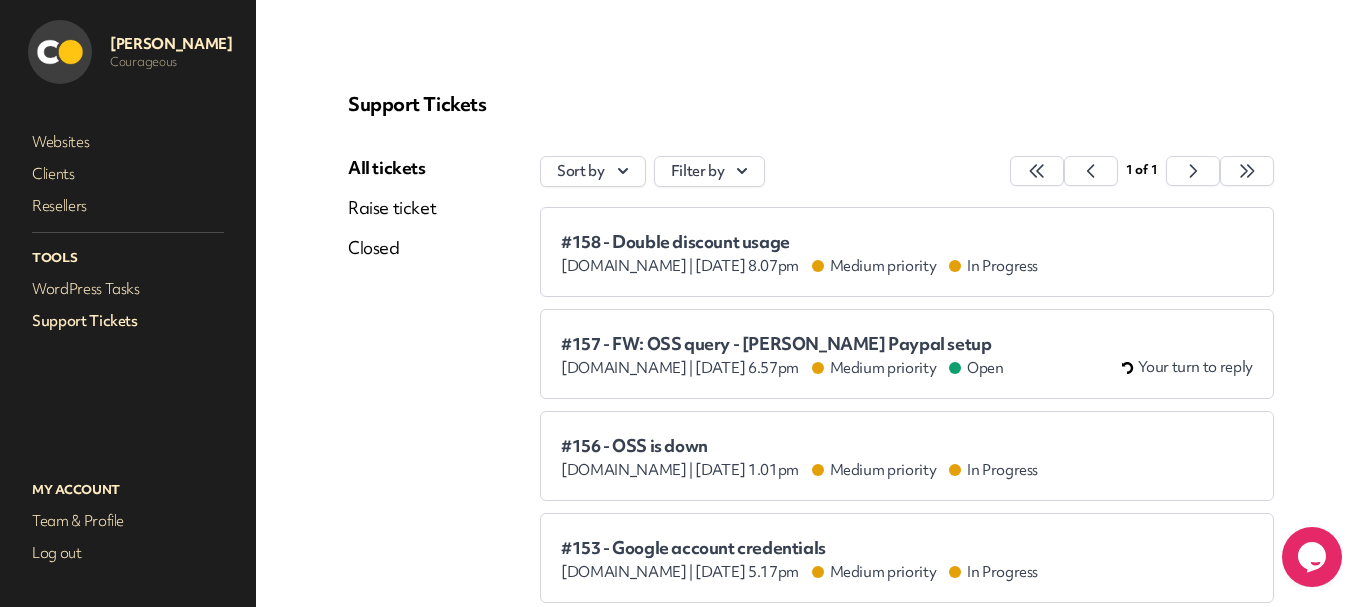 click on "#158 - Double discount usage   [DOMAIN_NAME] |
[DATE] 8.07pm
Medium priority
In Progress" at bounding box center [907, 252] 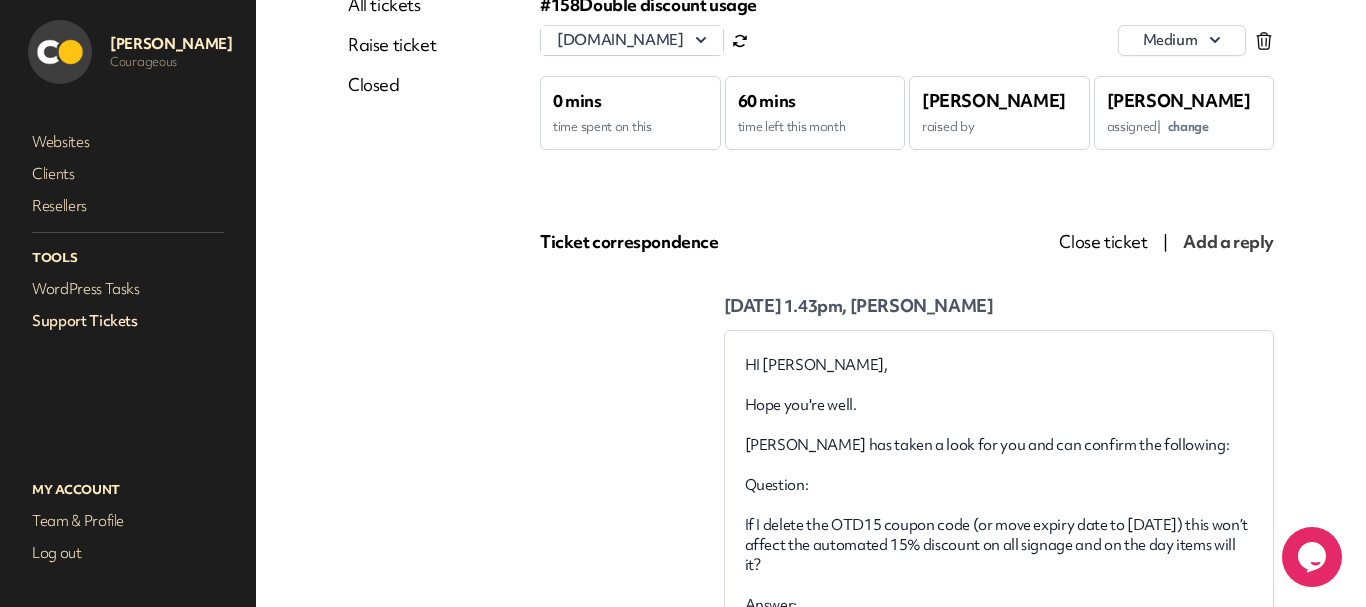 scroll, scrollTop: 0, scrollLeft: 0, axis: both 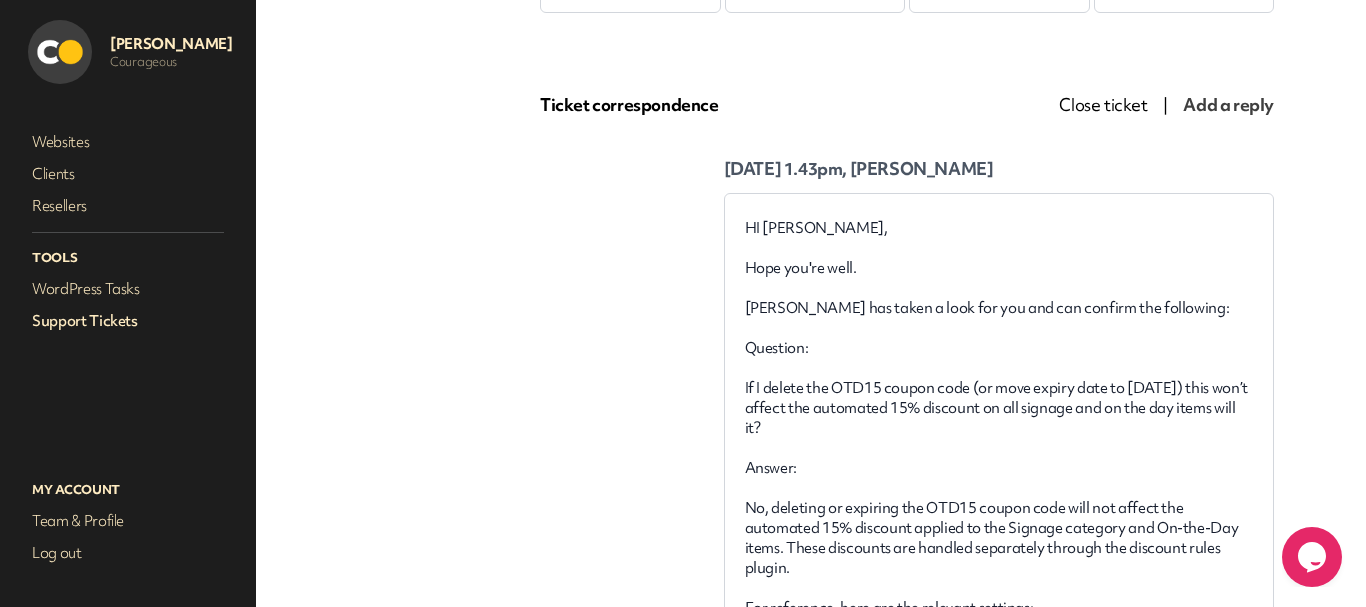 click on "Support Tickets" at bounding box center [128, 321] 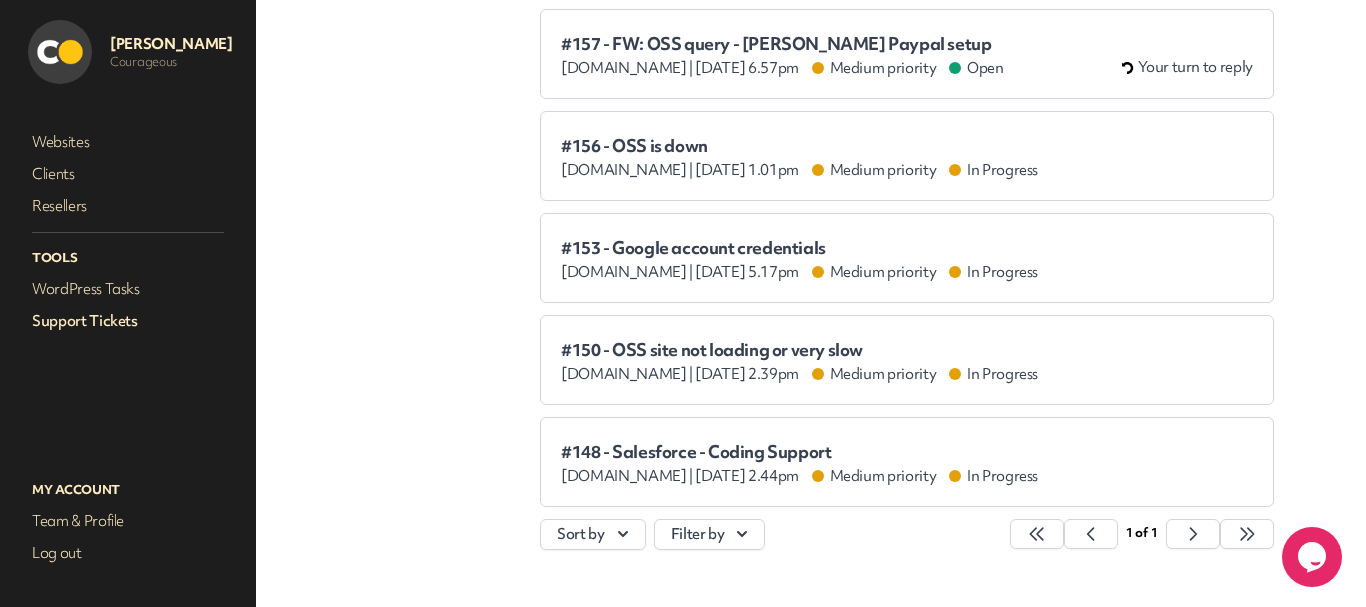 click on "Websites   Clients
Resellers
Tools   WordPress Tasks   Support Tickets" at bounding box center (128, 282) 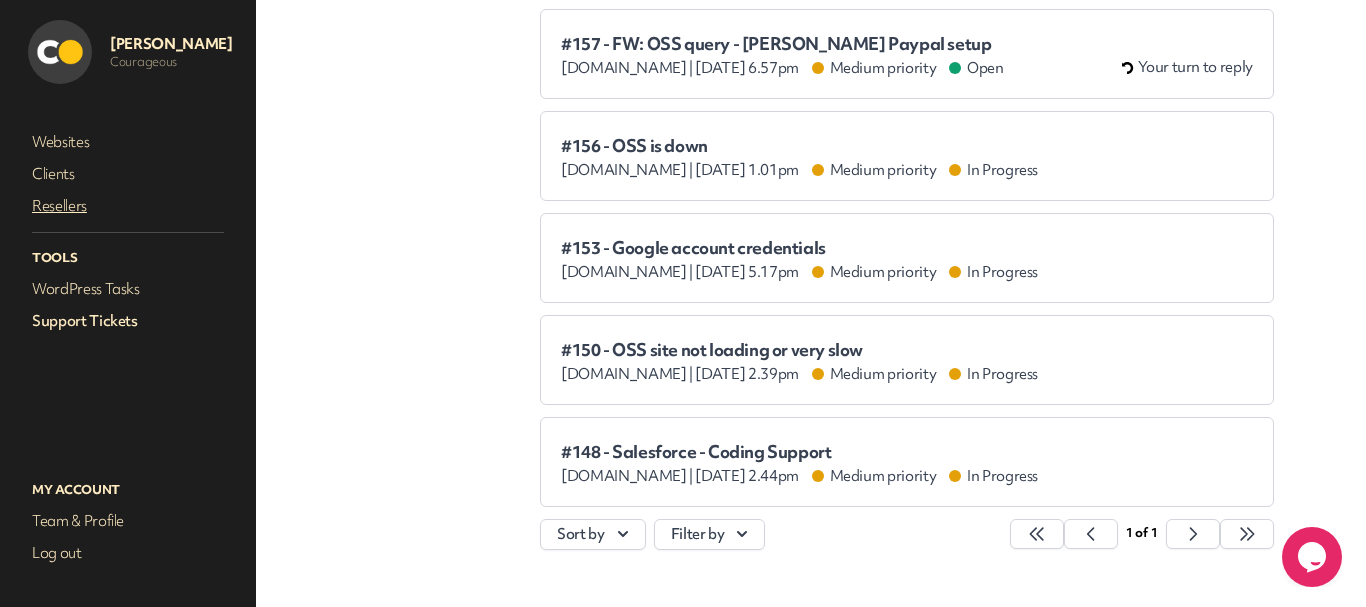 click on "Resellers" at bounding box center [128, 206] 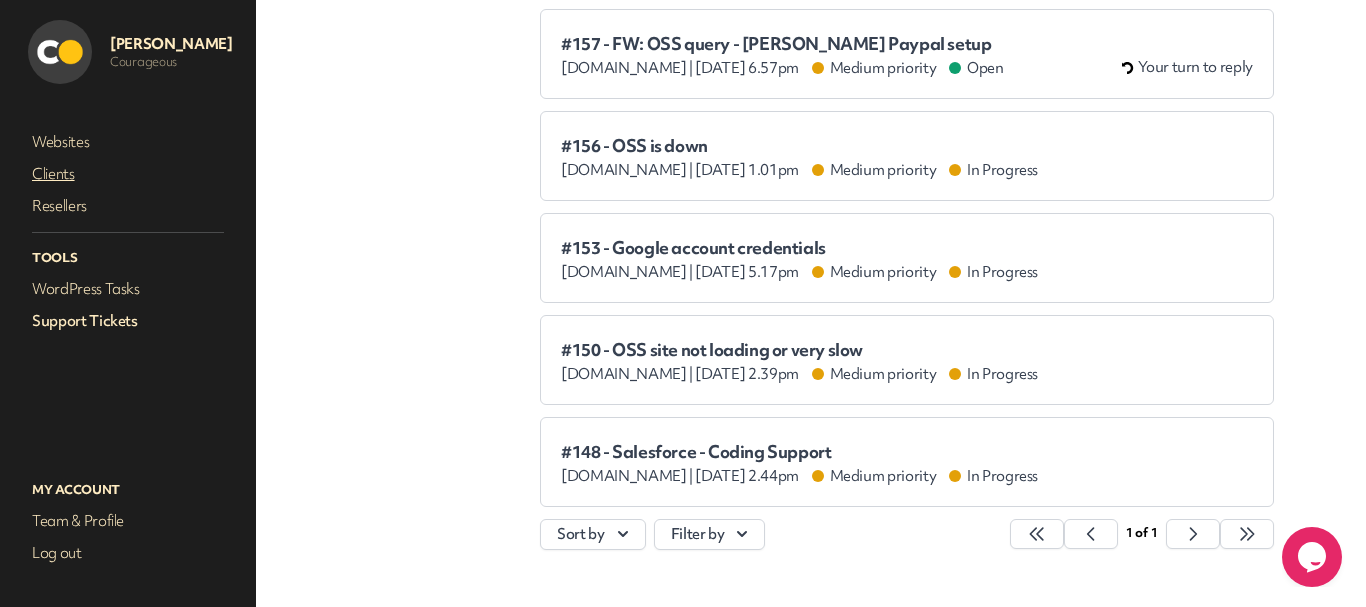 click on "Clients" at bounding box center [128, 174] 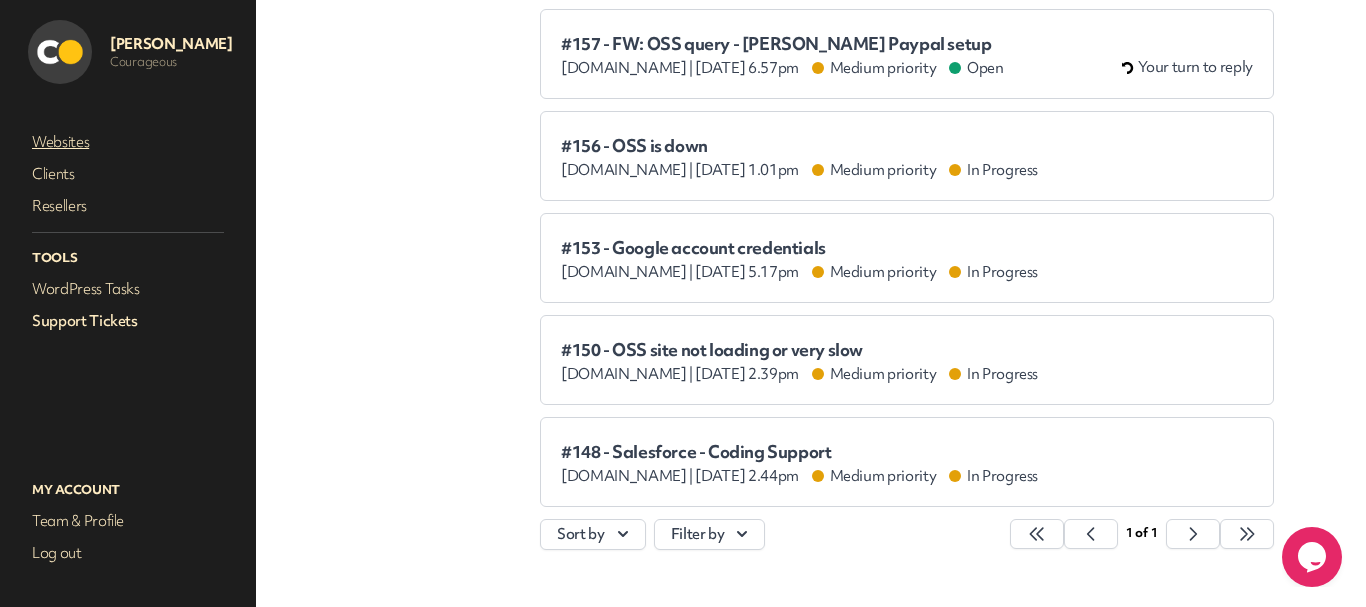 click on "Websites" at bounding box center (128, 142) 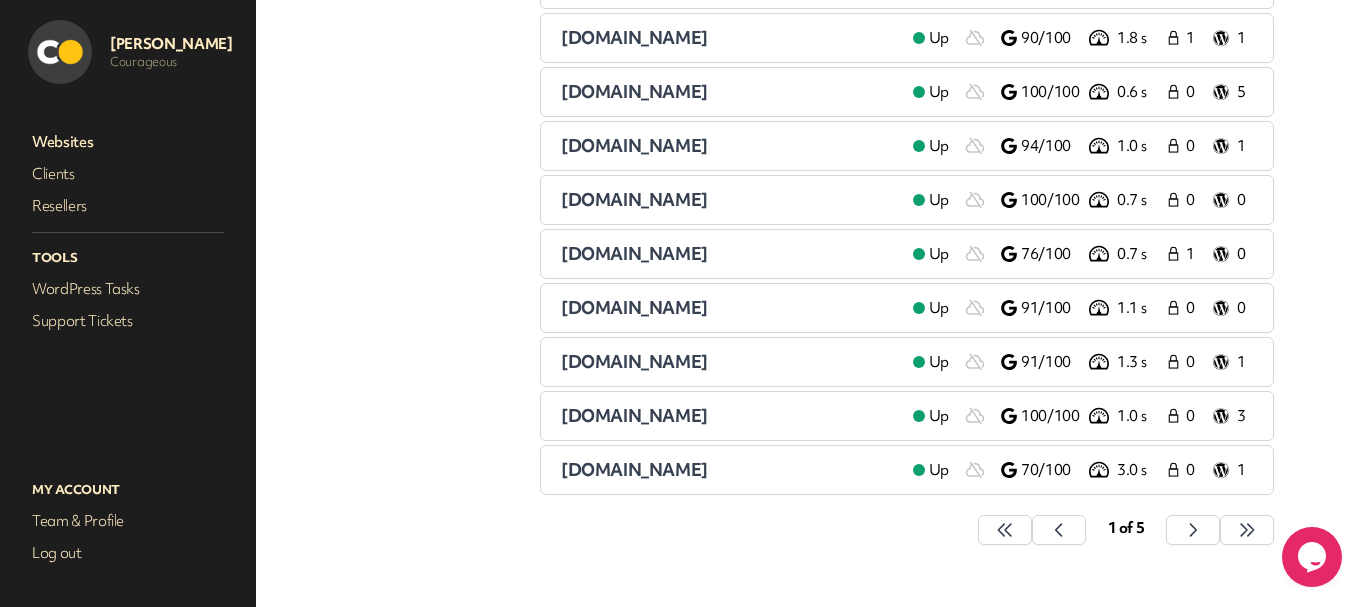 scroll, scrollTop: 0, scrollLeft: 0, axis: both 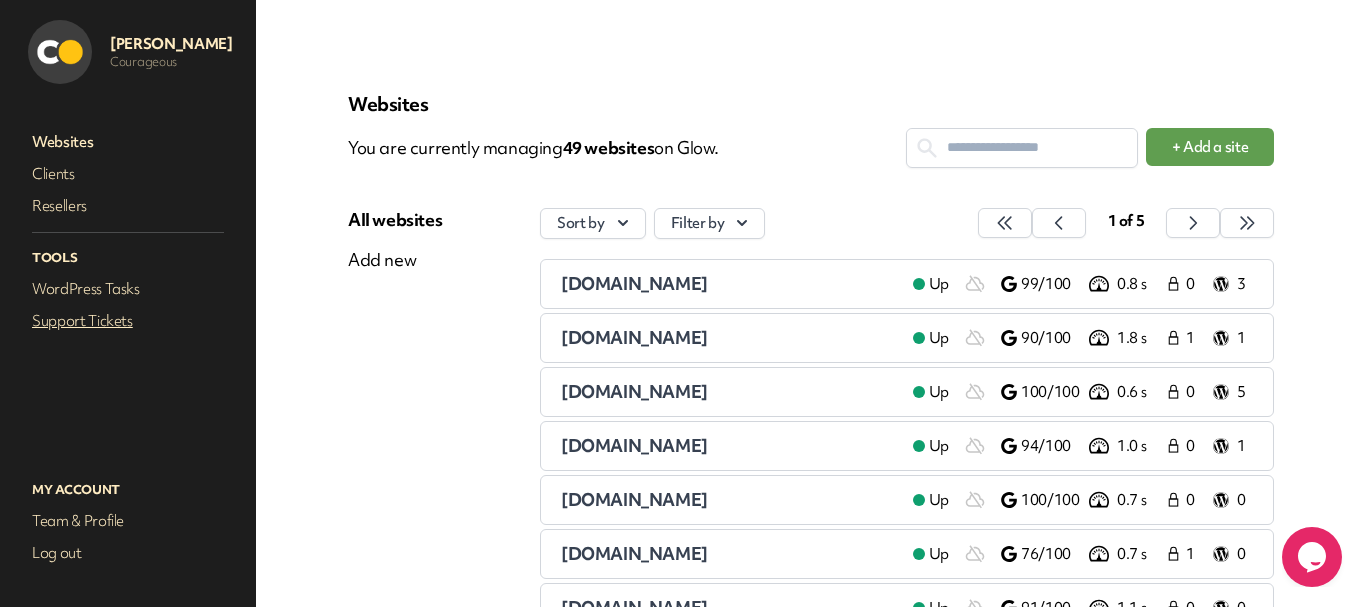 click on "Support Tickets" at bounding box center [128, 321] 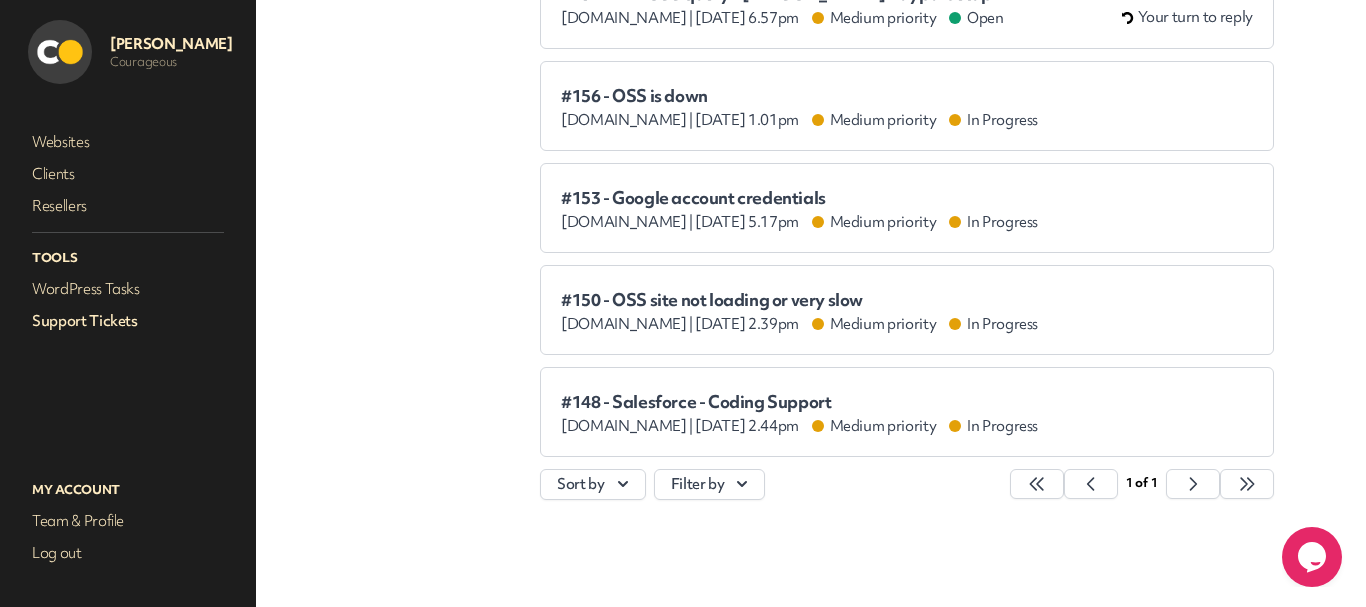 scroll, scrollTop: 355, scrollLeft: 0, axis: vertical 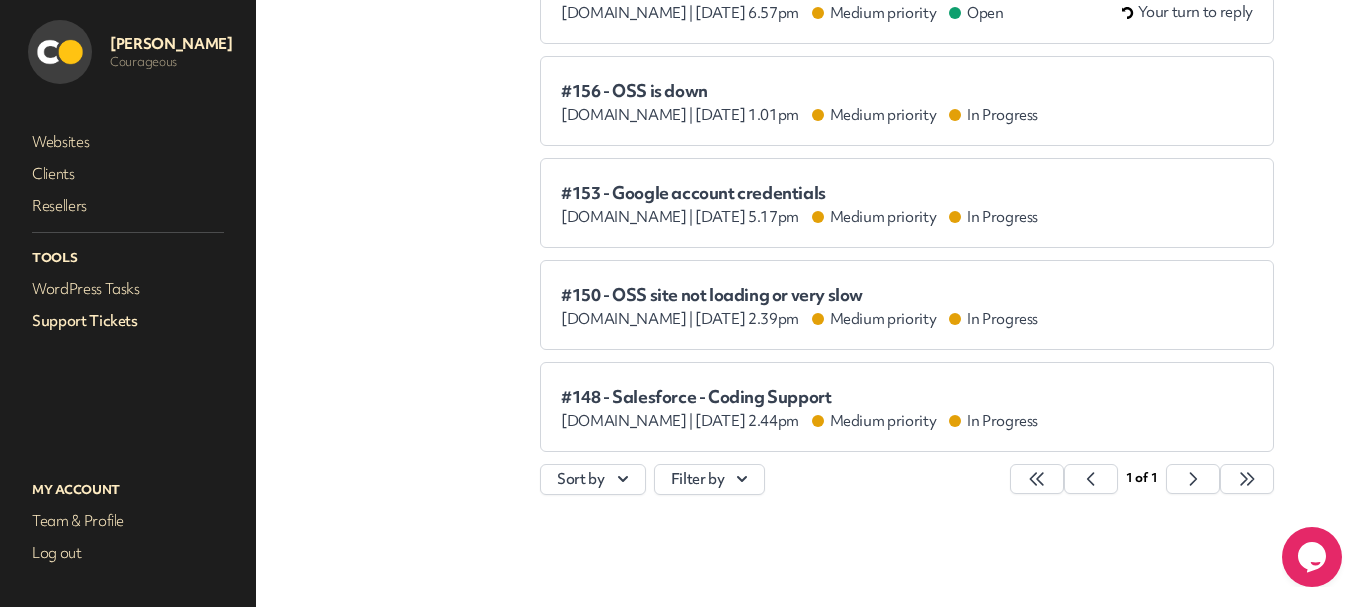 click on "#153 - Google account credentials" at bounding box center [799, 193] 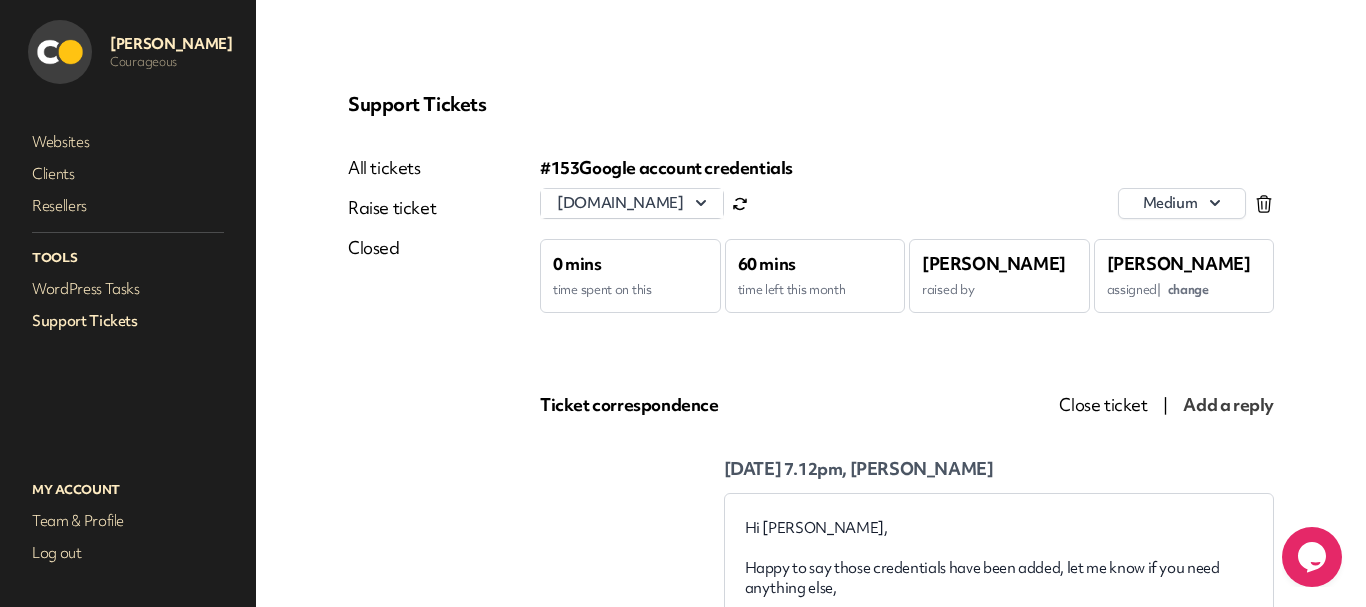 scroll, scrollTop: 0, scrollLeft: 0, axis: both 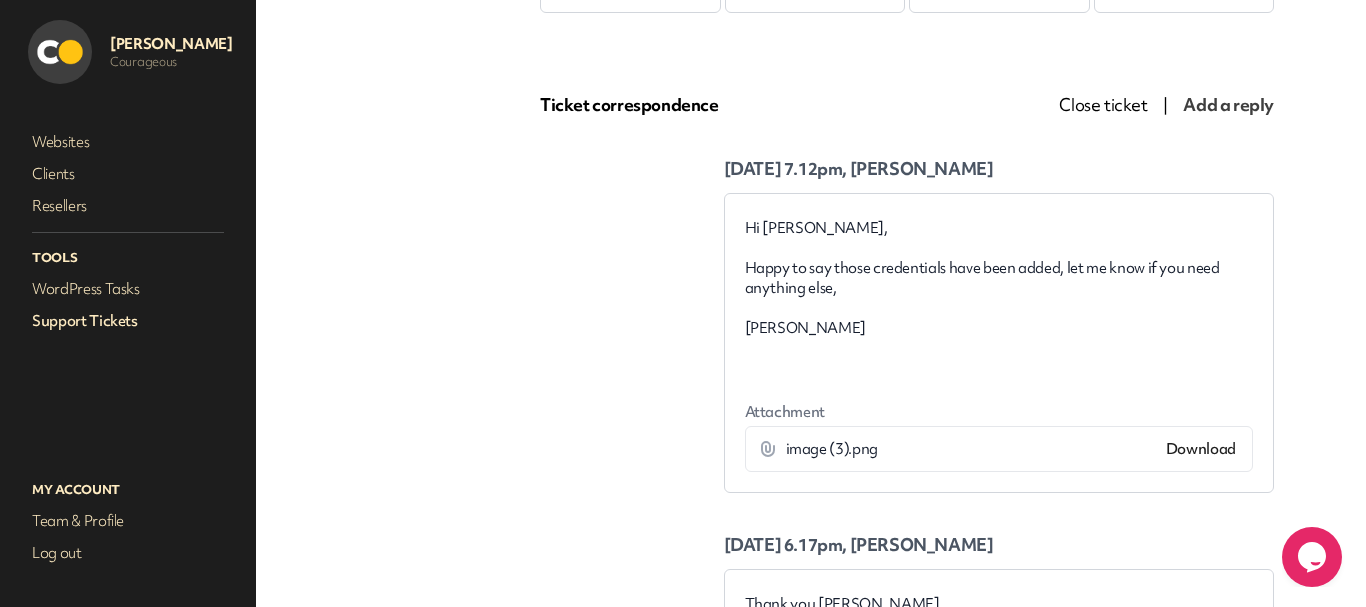 click on "Support Tickets" at bounding box center [128, 321] 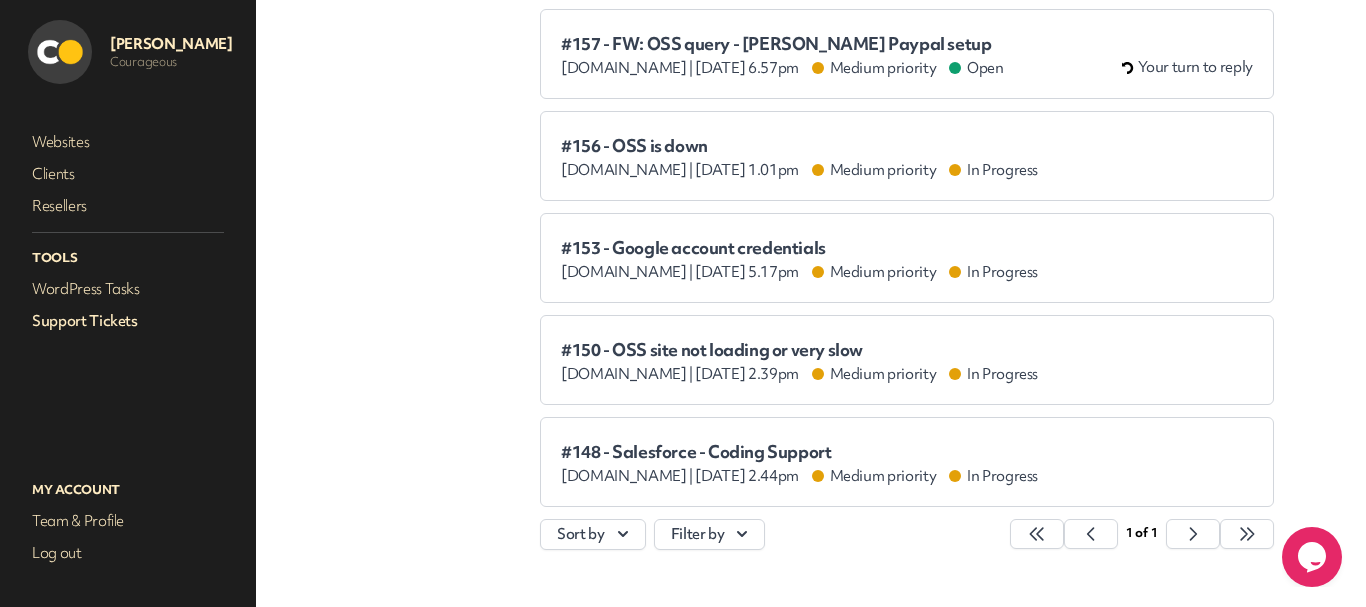 scroll, scrollTop: 355, scrollLeft: 0, axis: vertical 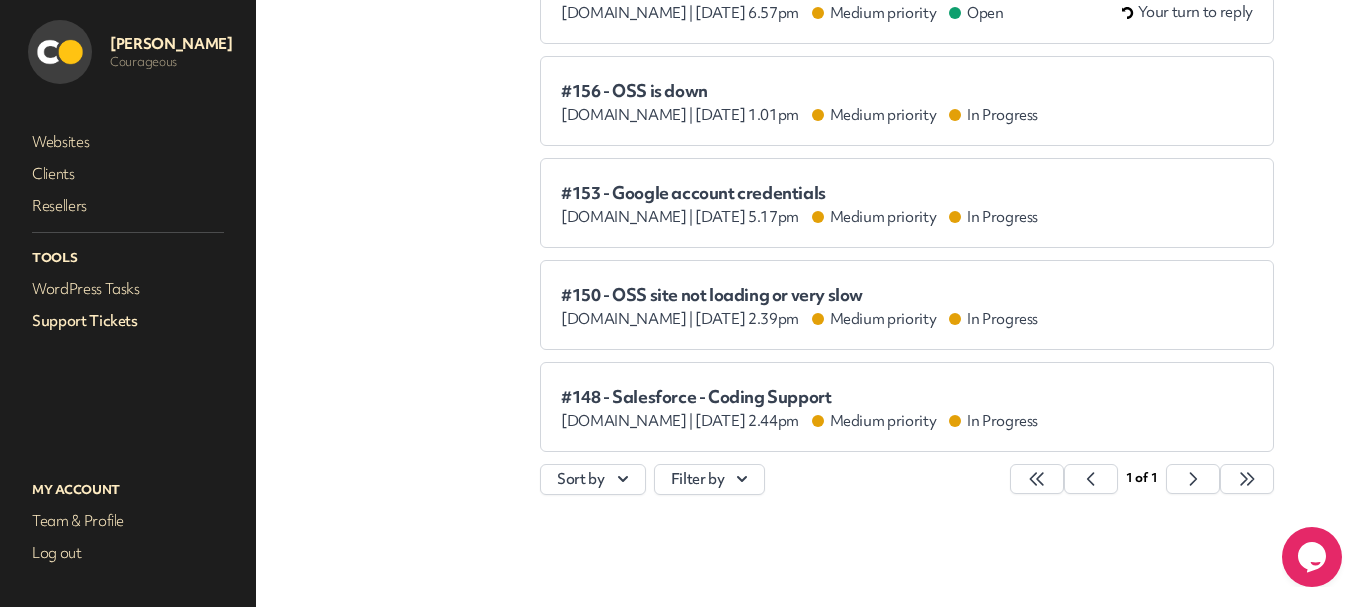 click on "#148 - Salesforce - Coding Support" at bounding box center (799, 397) 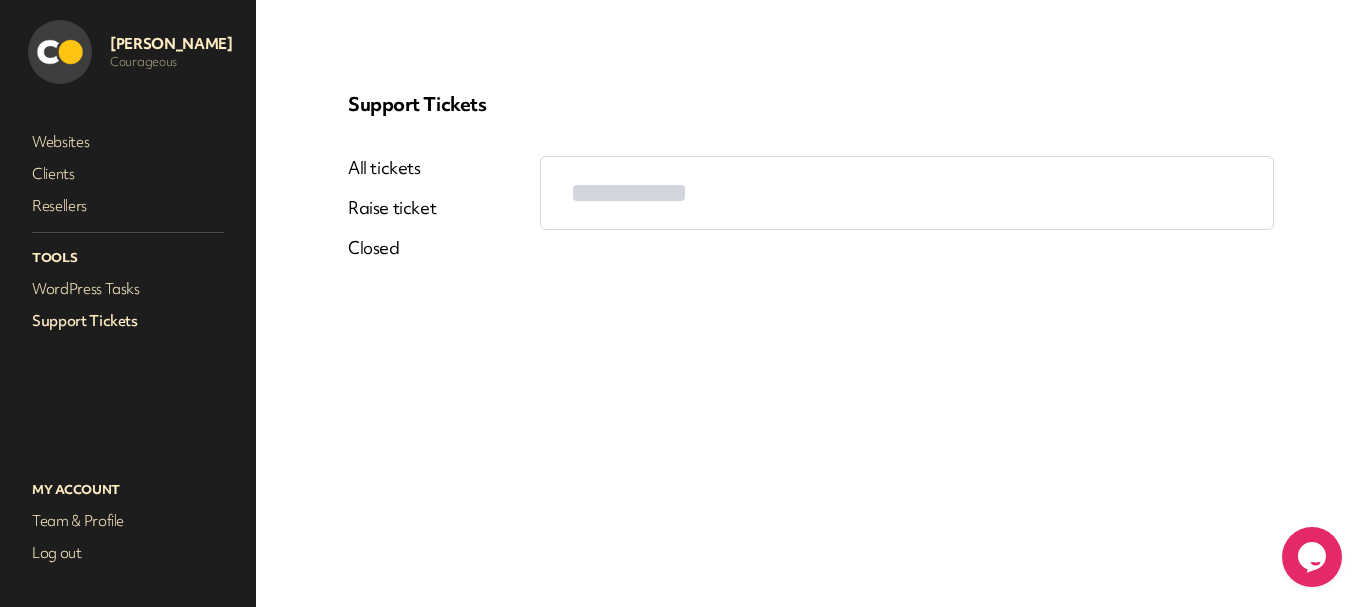 scroll, scrollTop: 0, scrollLeft: 0, axis: both 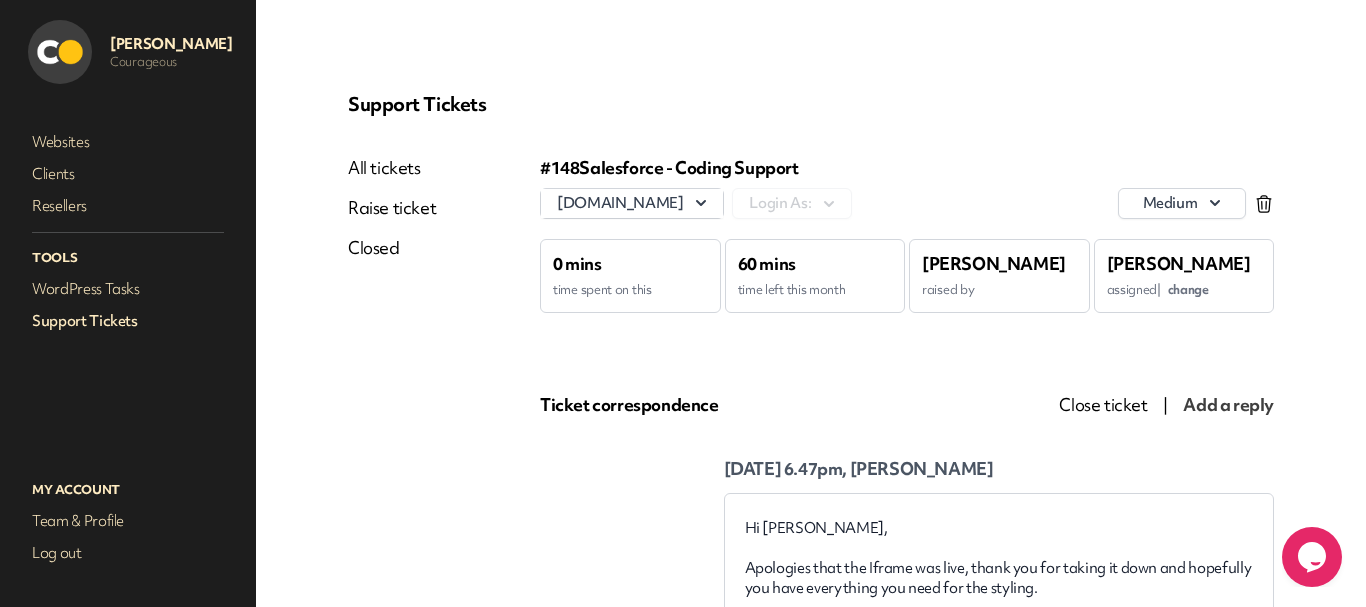 click on "Support Tickets" at bounding box center [128, 321] 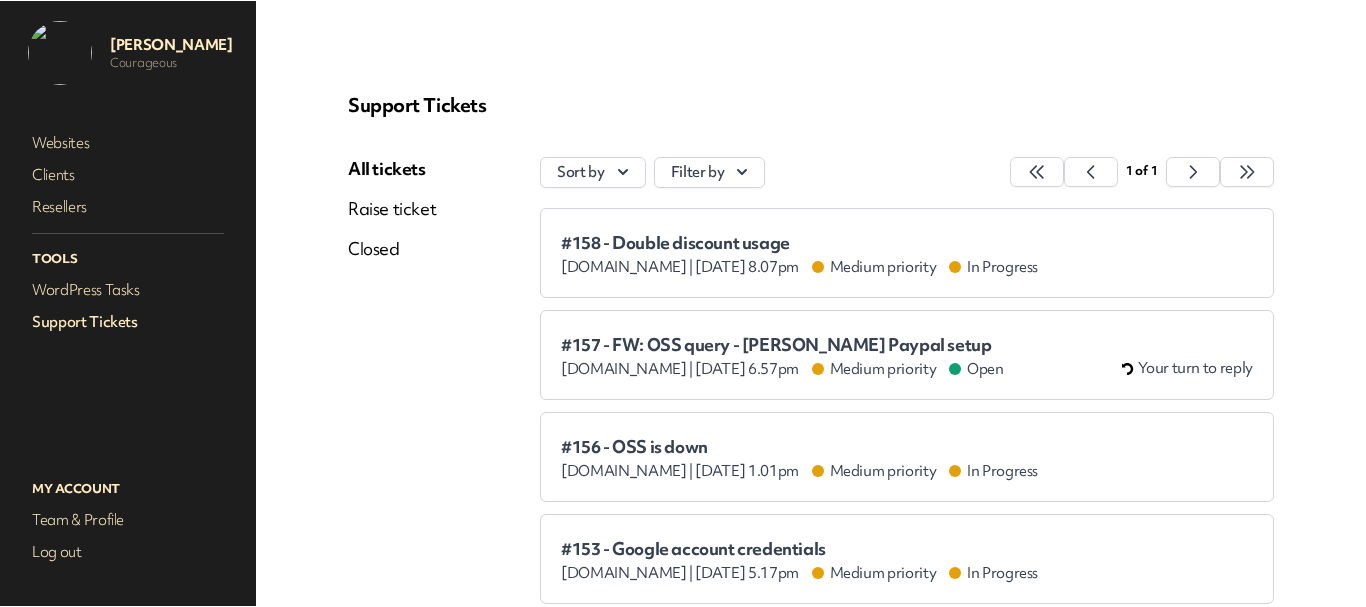 scroll, scrollTop: 0, scrollLeft: 0, axis: both 